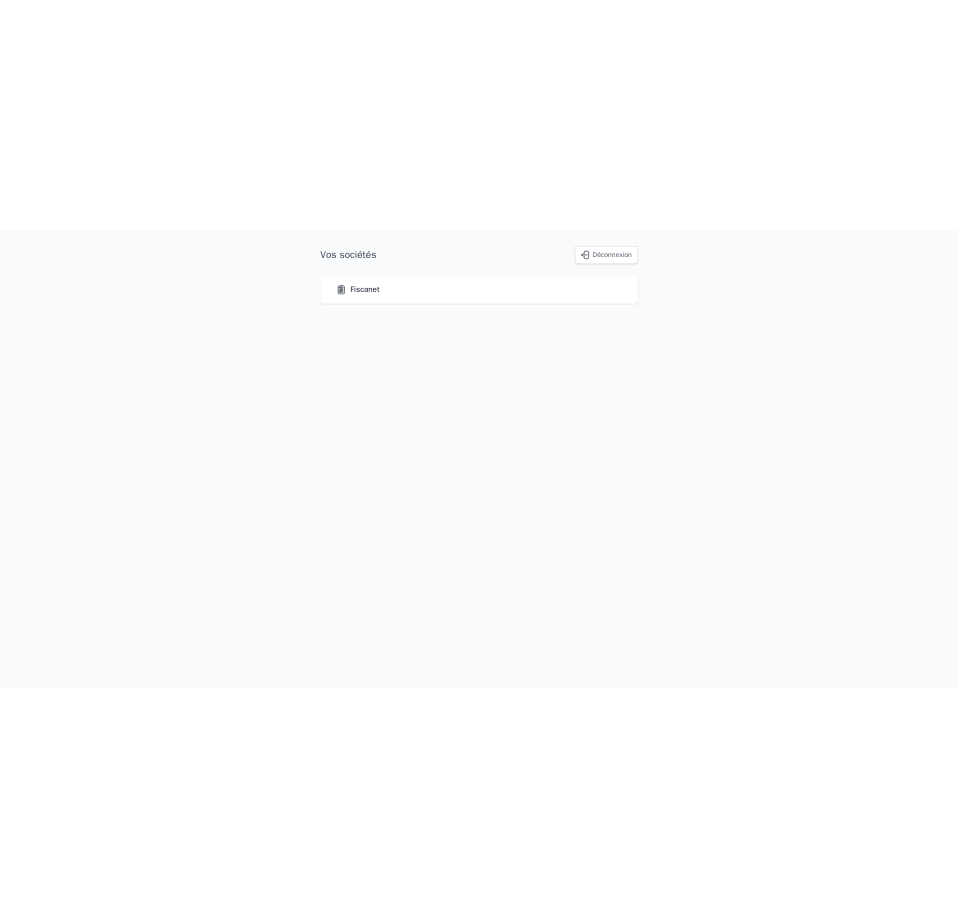 scroll, scrollTop: 0, scrollLeft: 0, axis: both 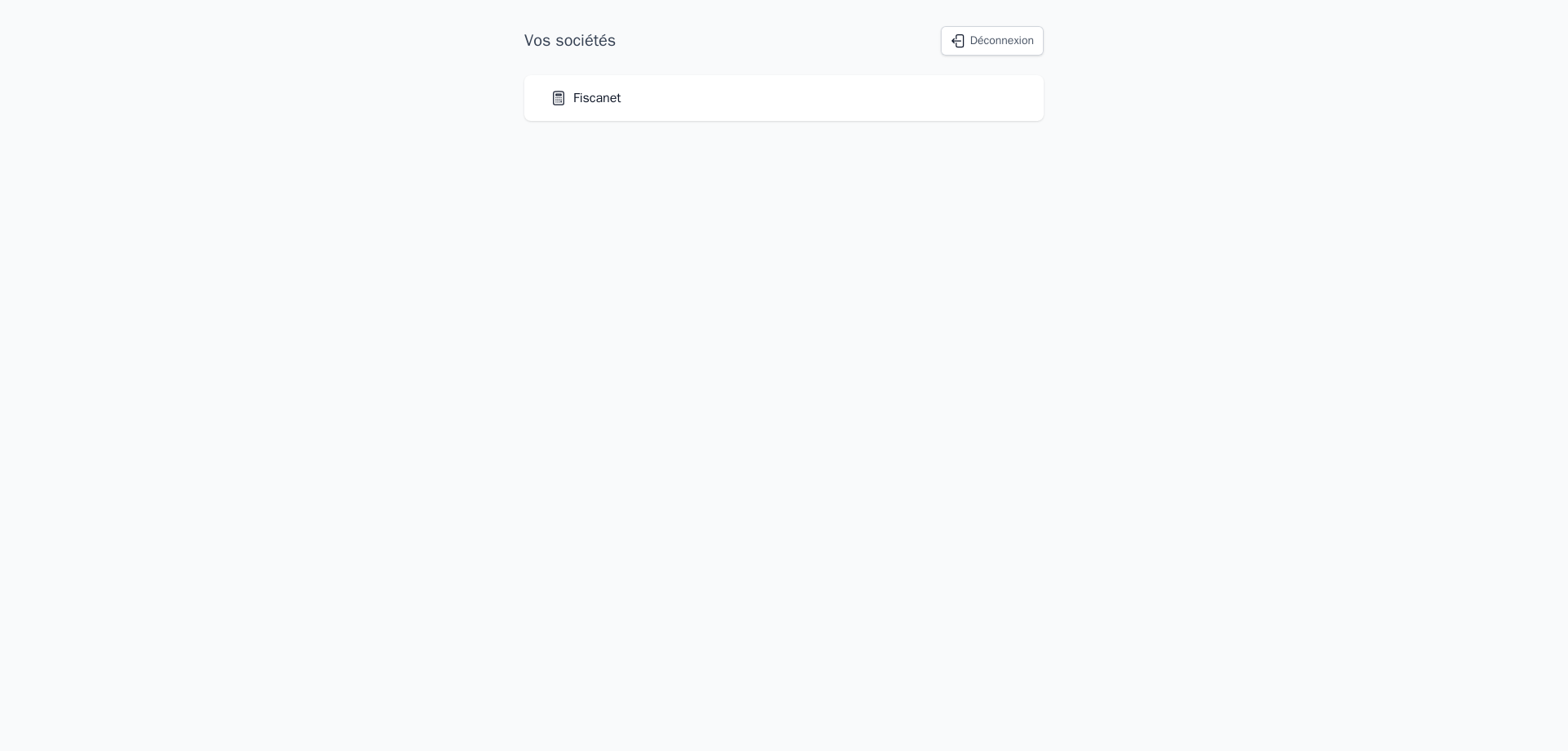 click on "Fiscanet" at bounding box center [586, 98] 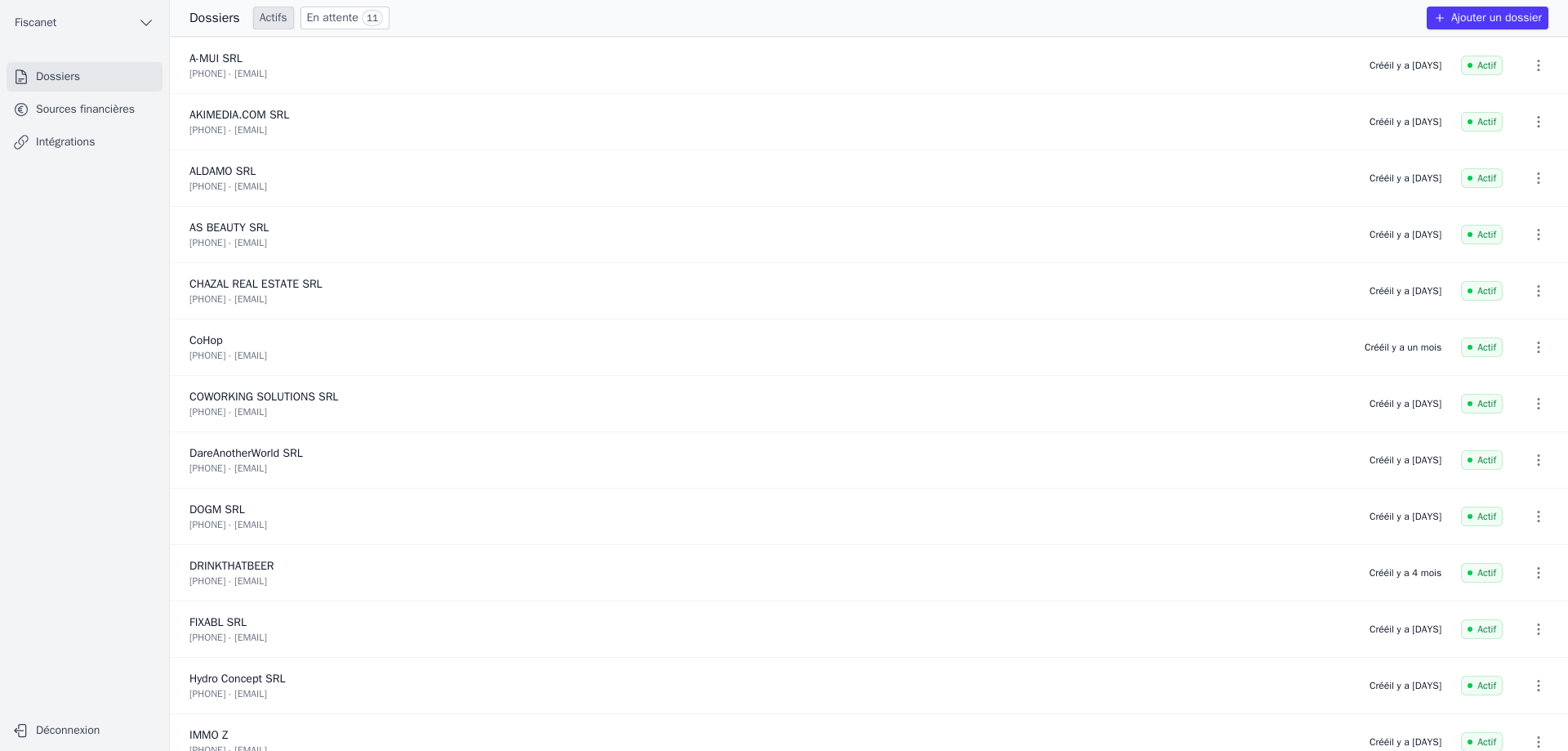 click on "Sources financières" at bounding box center (84, 110) 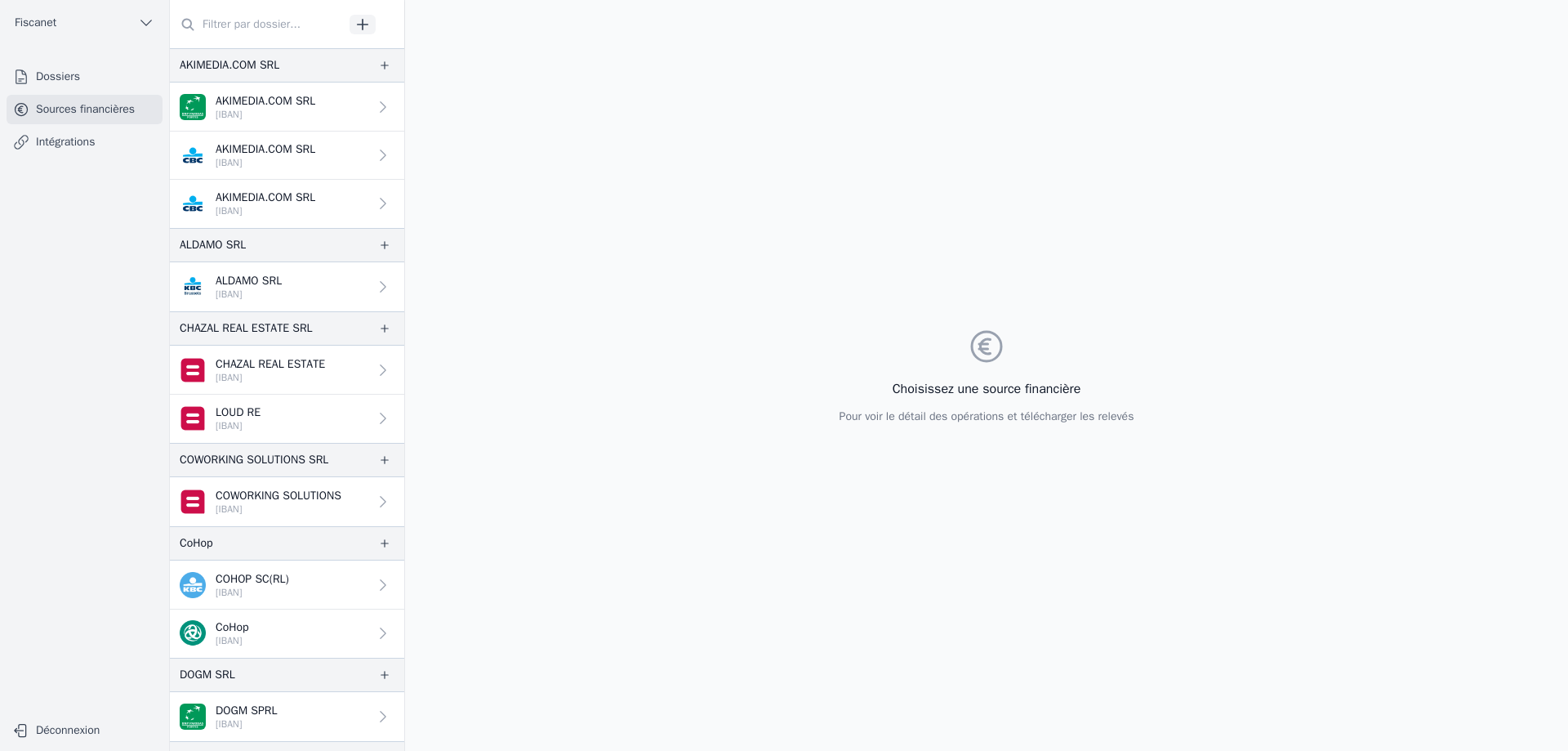 click 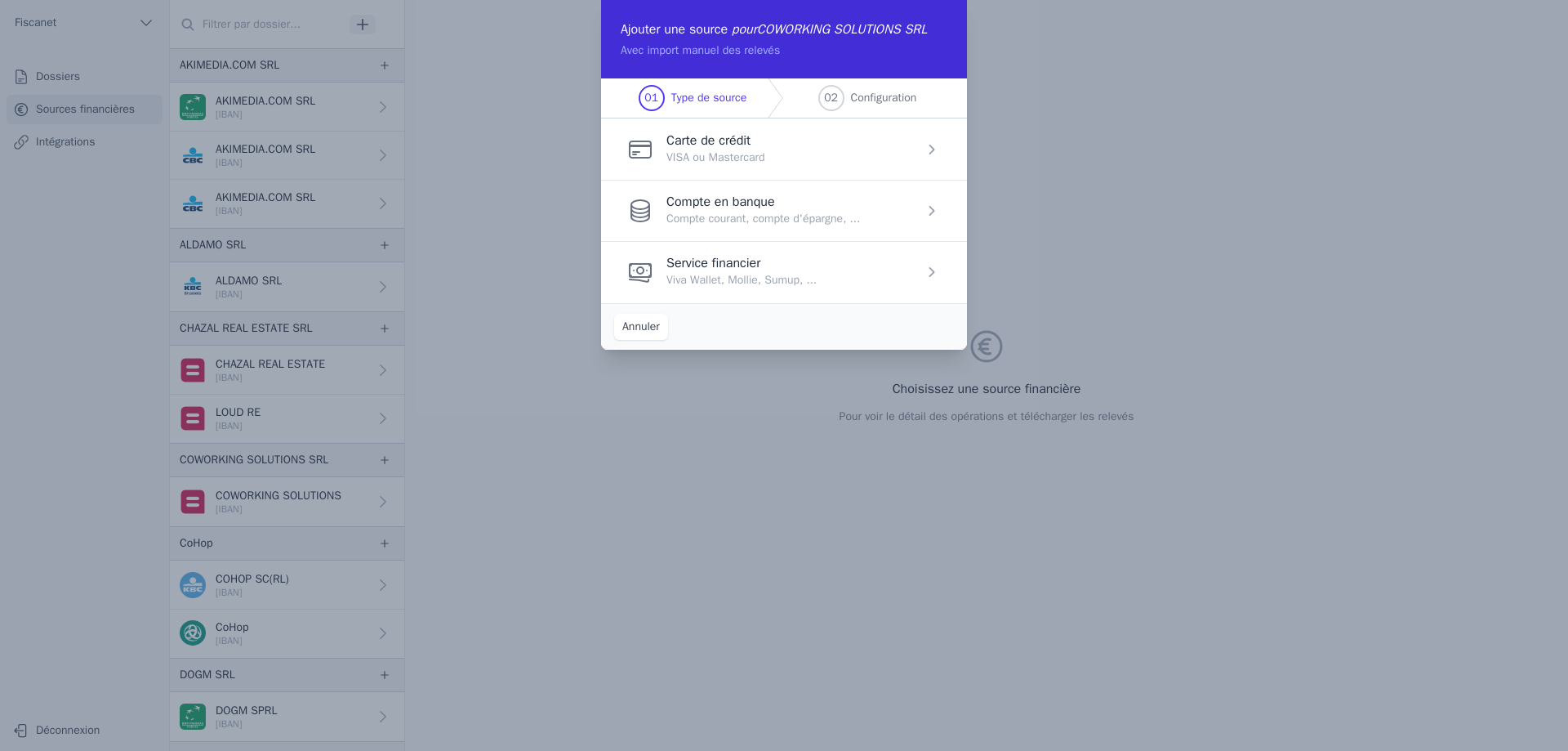 type 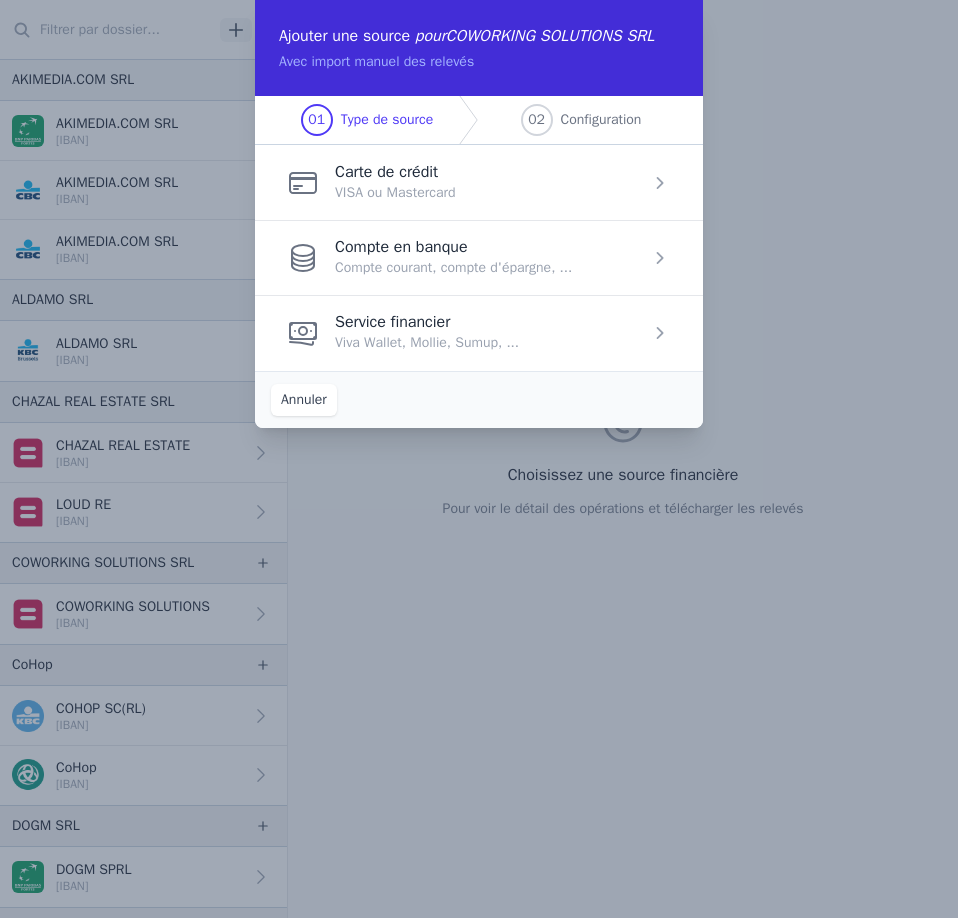 click at bounding box center (479, 257) 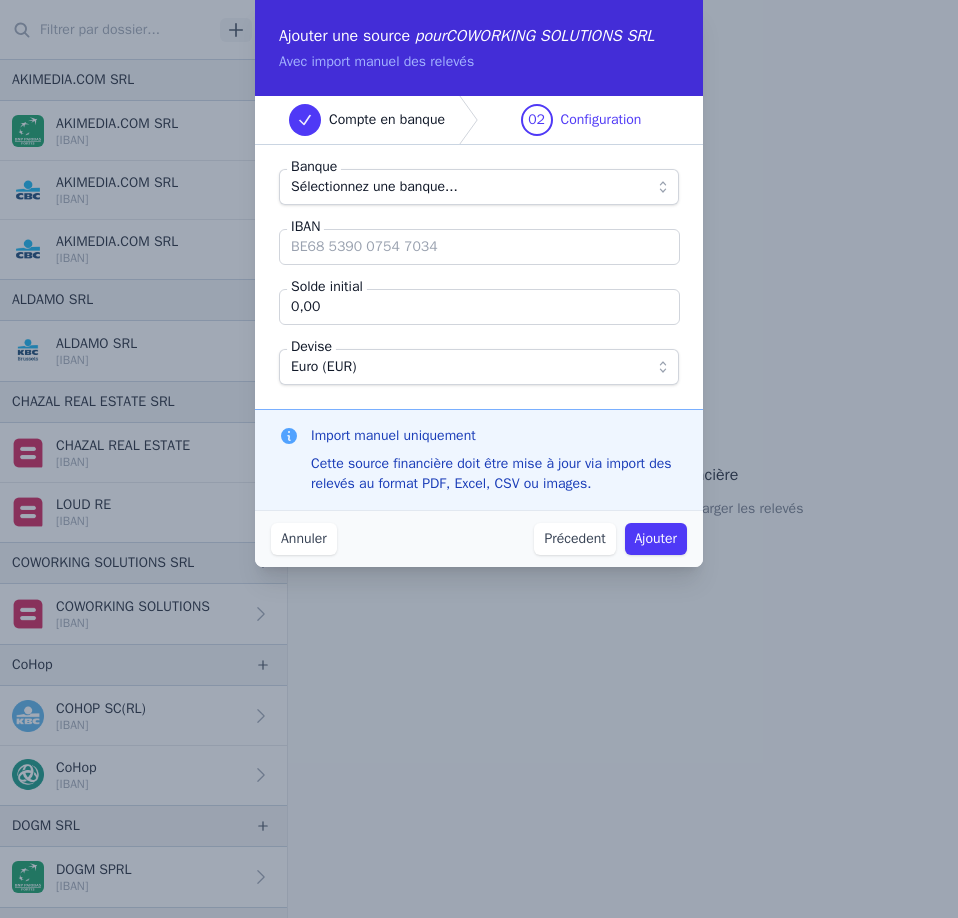 click on "Sélectionnez une banque..." at bounding box center [374, 187] 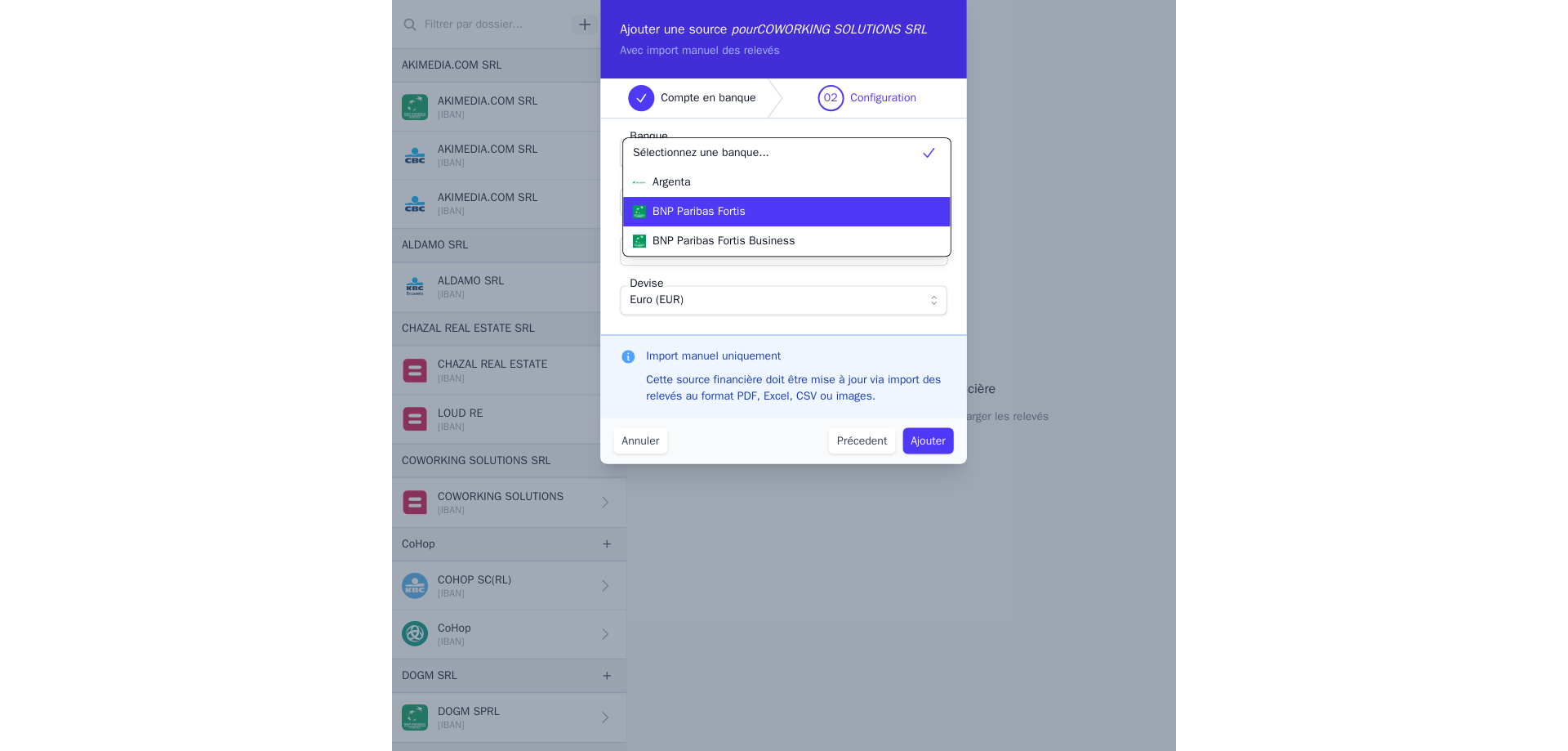scroll, scrollTop: 177, scrollLeft: 0, axis: vertical 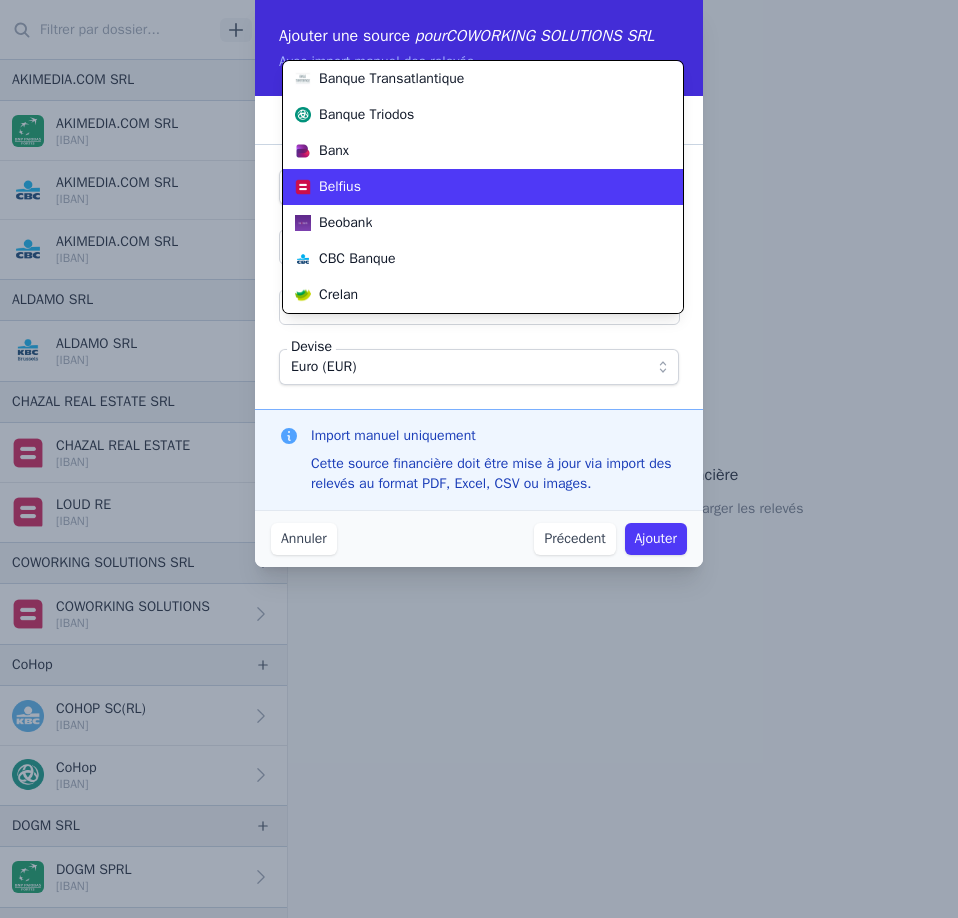 click on "Belfius" at bounding box center (471, 187) 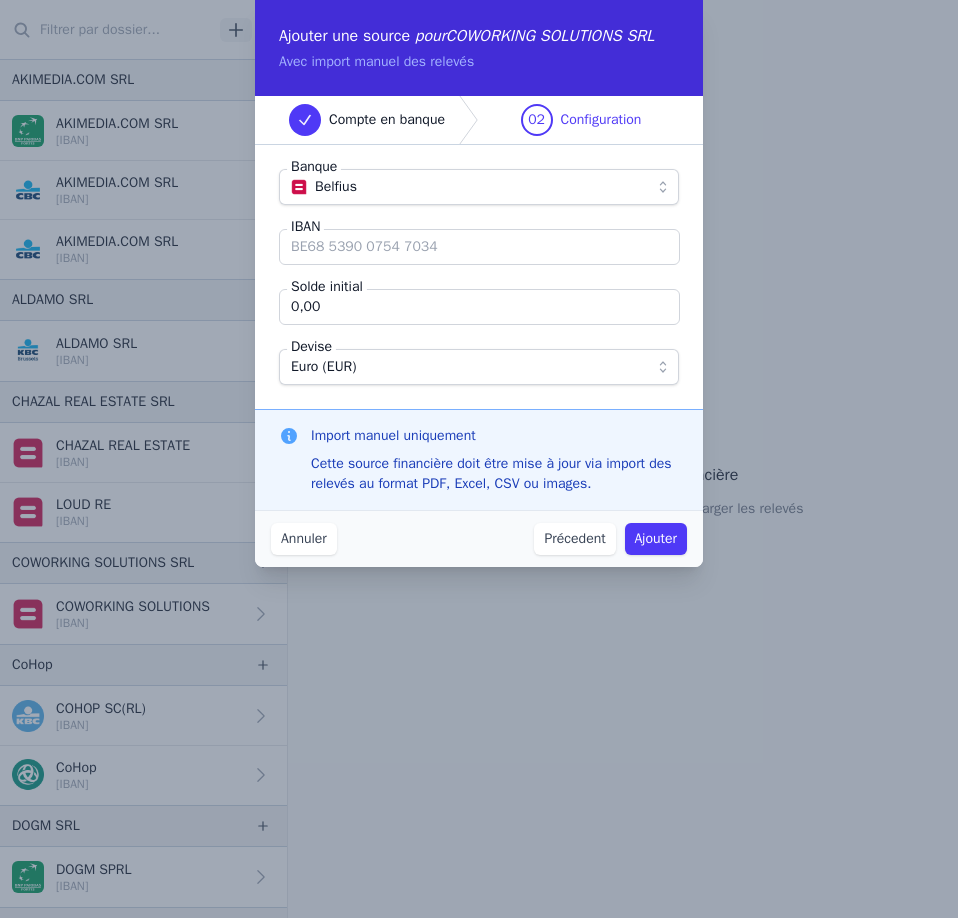 click on "IBAN" at bounding box center (479, 247) 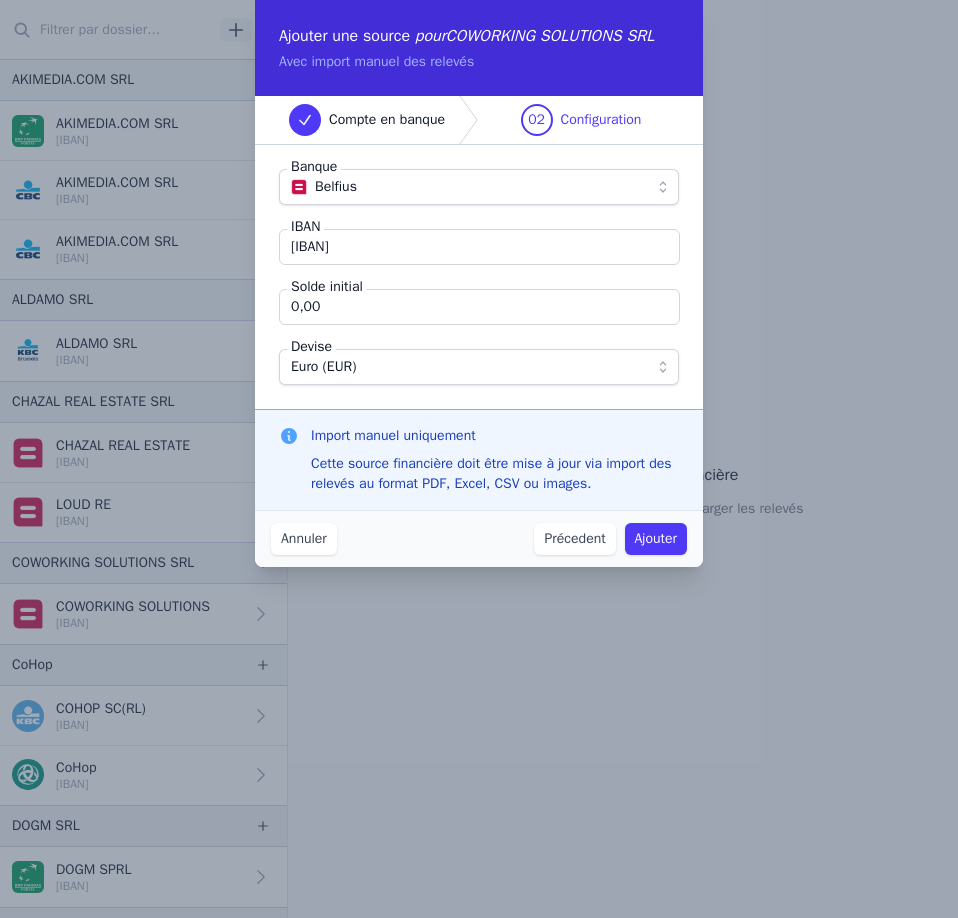 type on "[IBAN]" 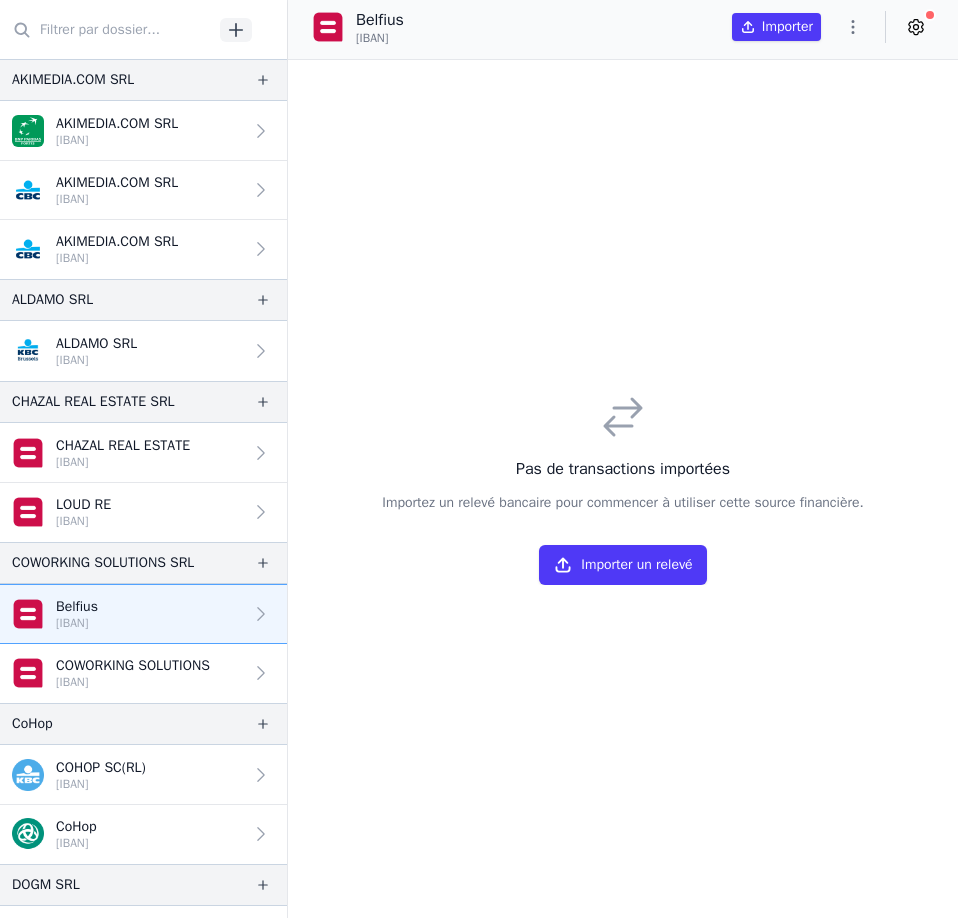 click at bounding box center (916, 27) 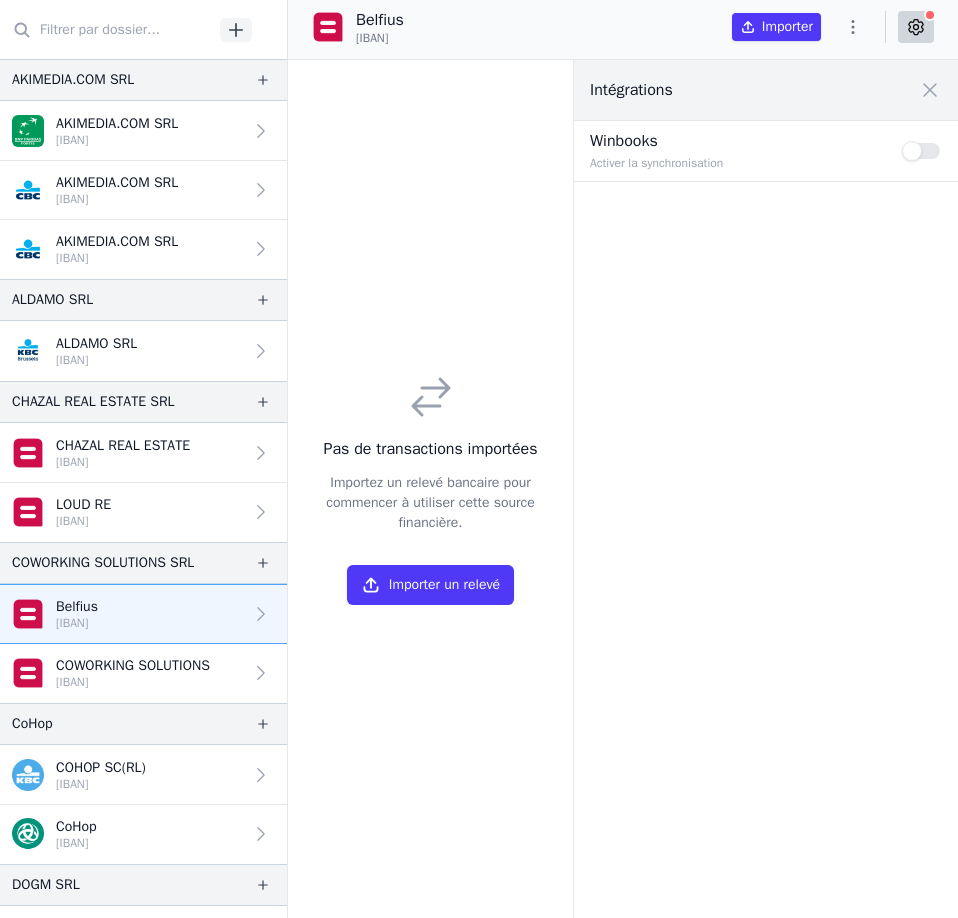 click at bounding box center [916, 27] 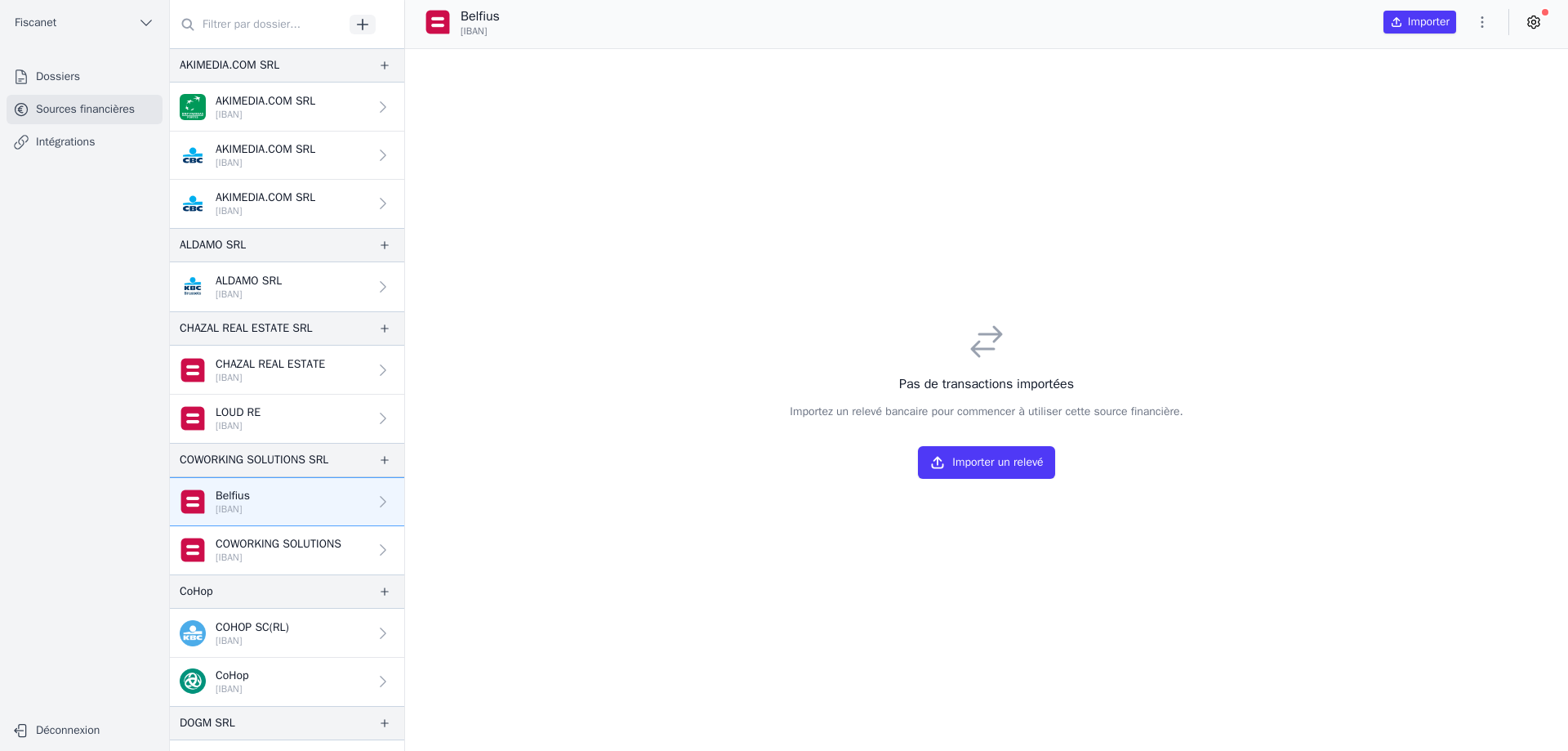 click on "Dossiers" at bounding box center (84, 77) 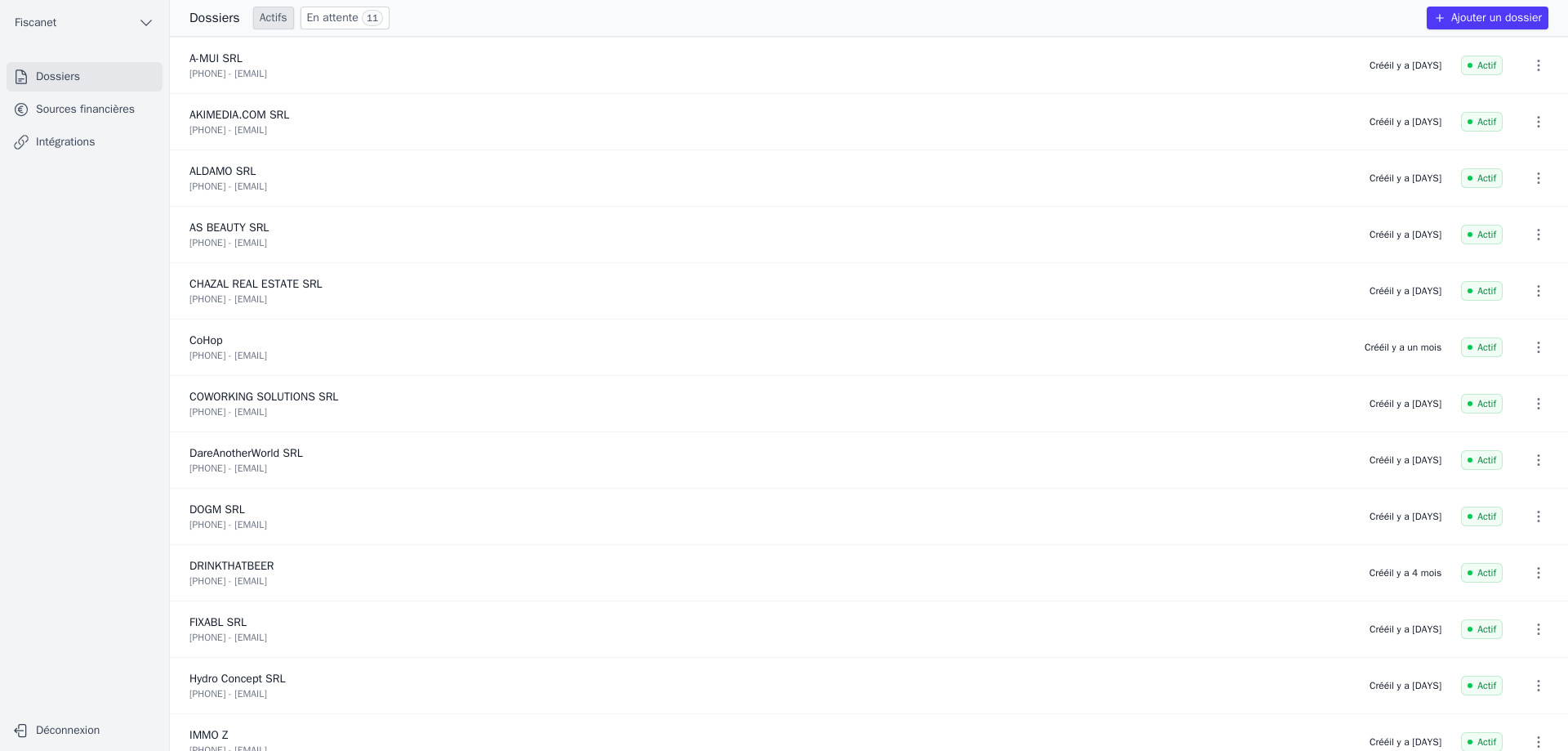 click on "Sources financières" at bounding box center [84, 110] 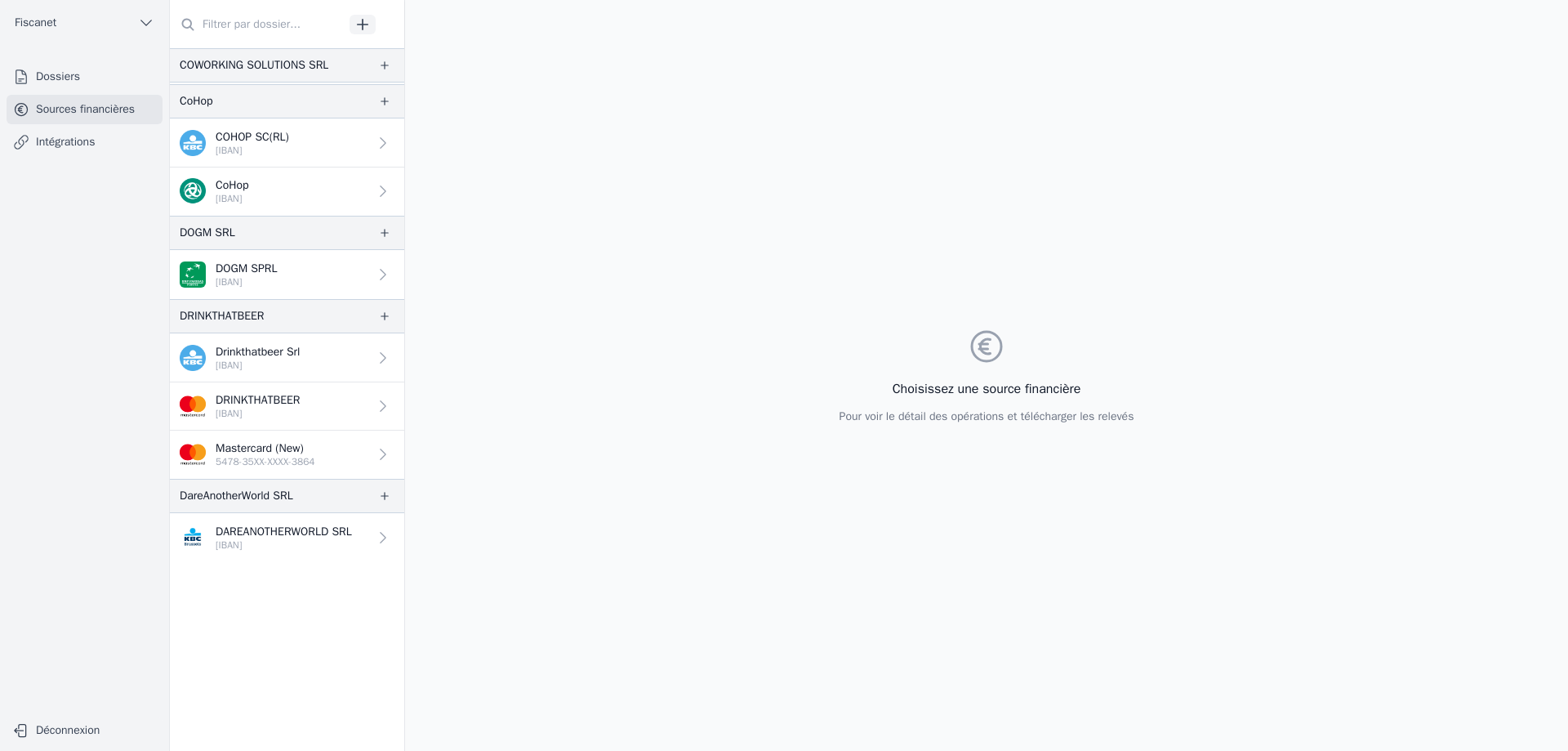 scroll, scrollTop: 0, scrollLeft: 0, axis: both 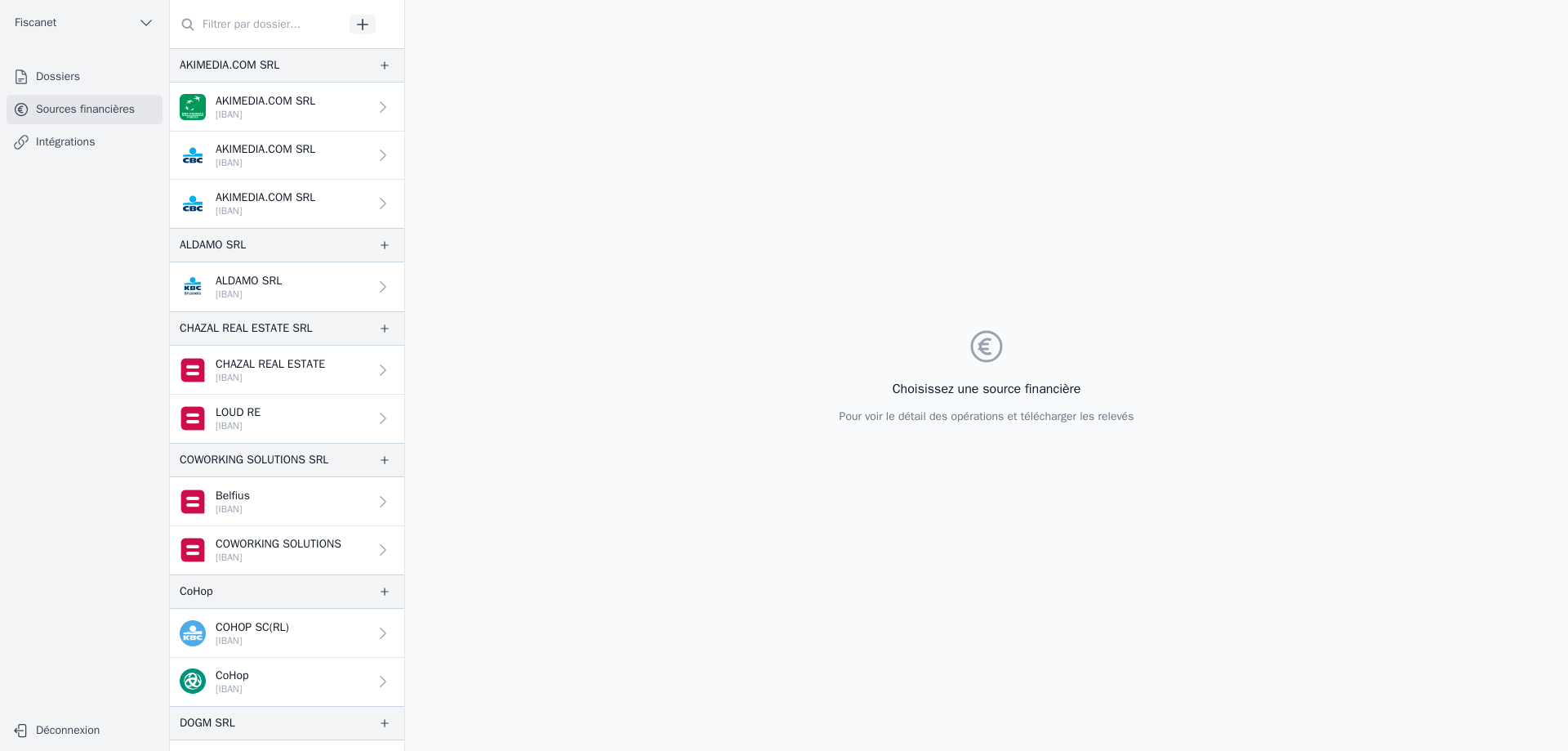 click on "Dossiers" at bounding box center [84, 77] 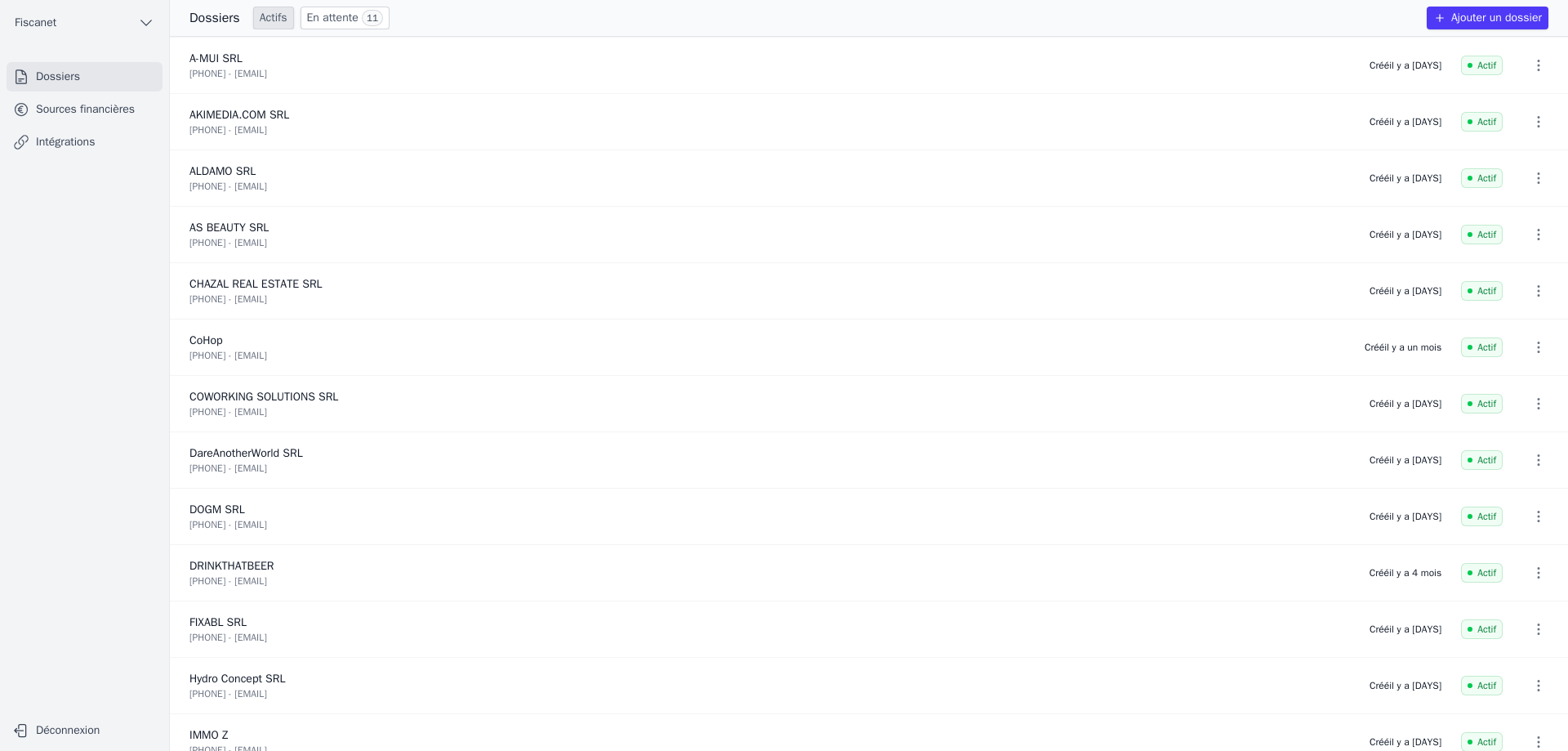 click on "Dossiers" at bounding box center (84, 77) 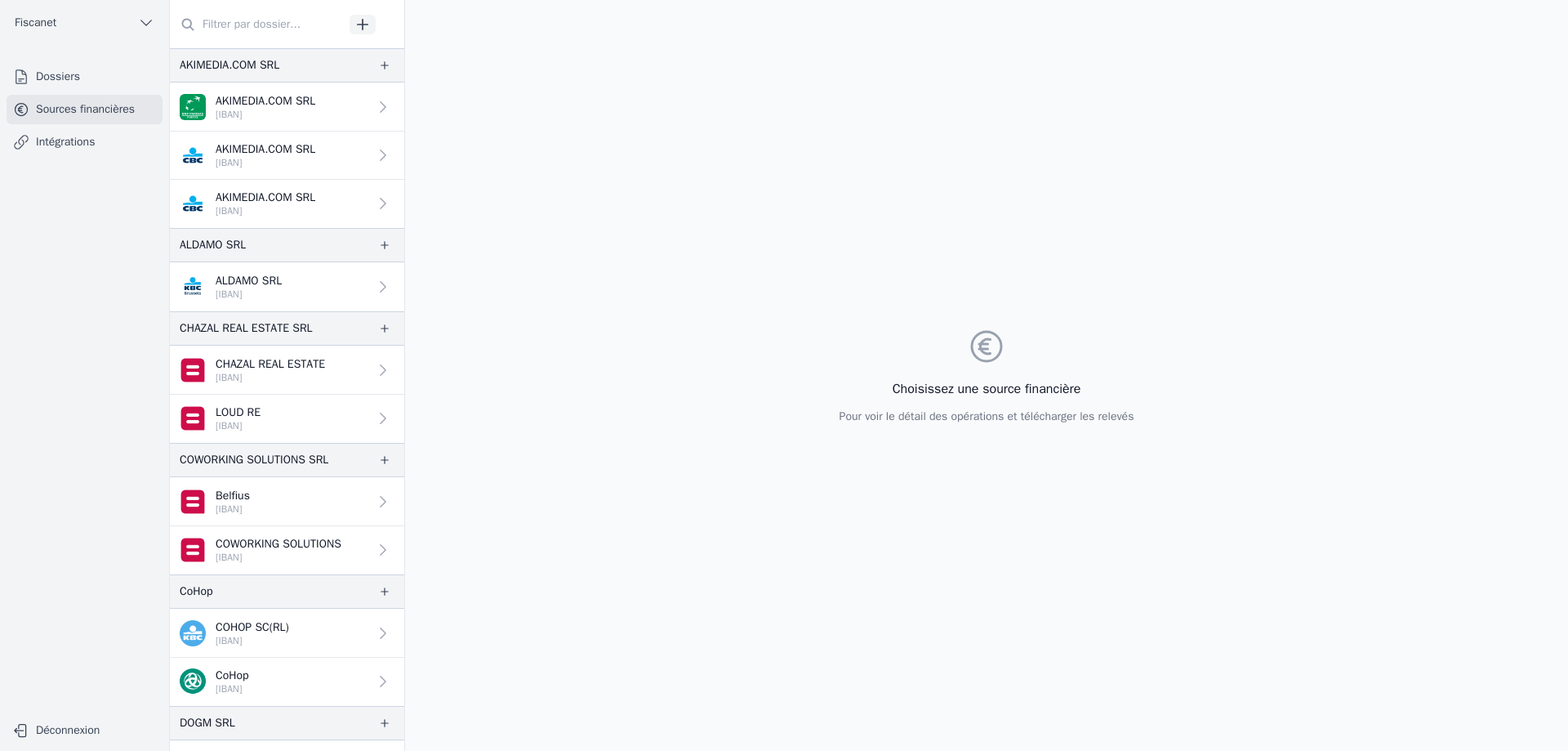 click on "Sources financières" at bounding box center [84, 110] 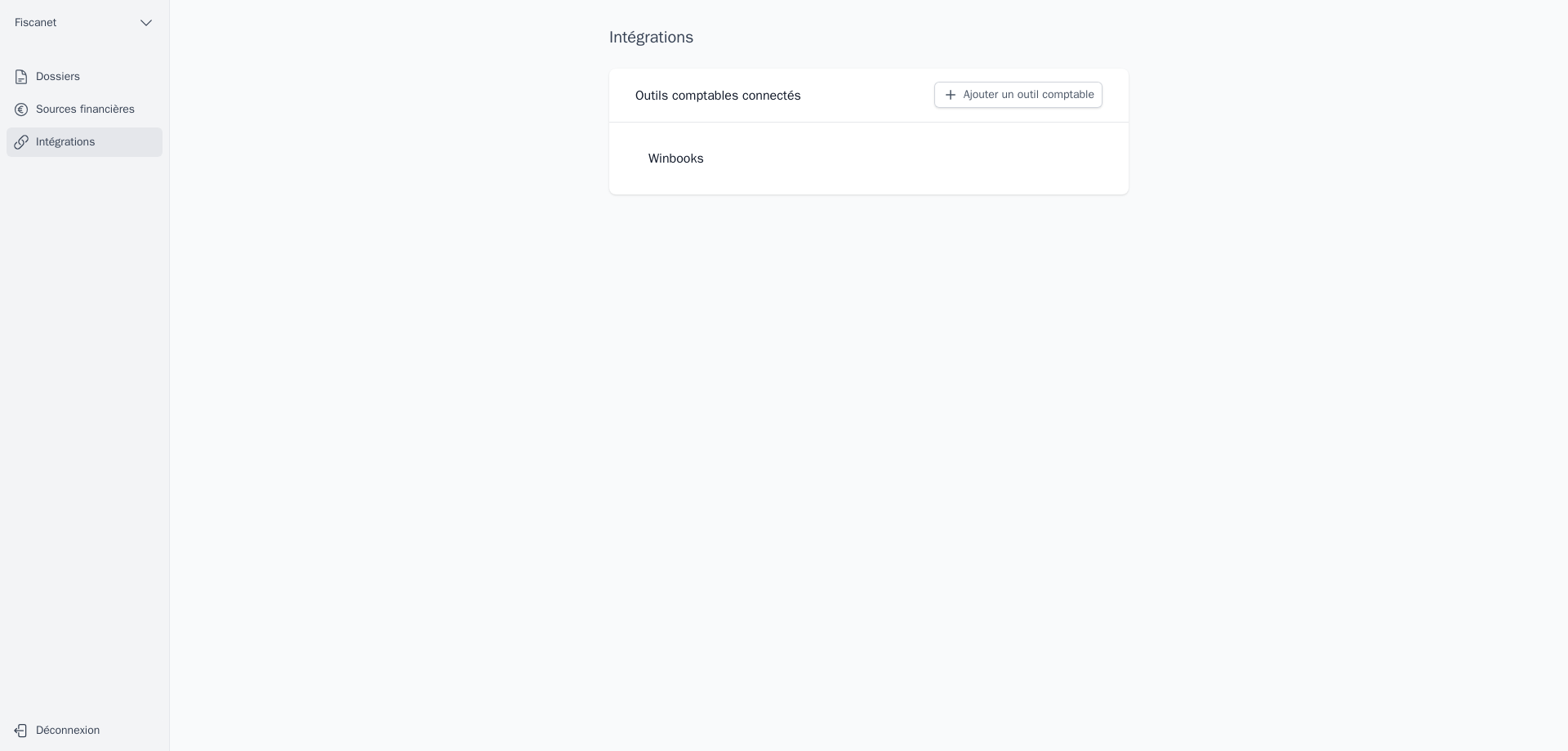 click on "Winbooks" at bounding box center [676, 159] 